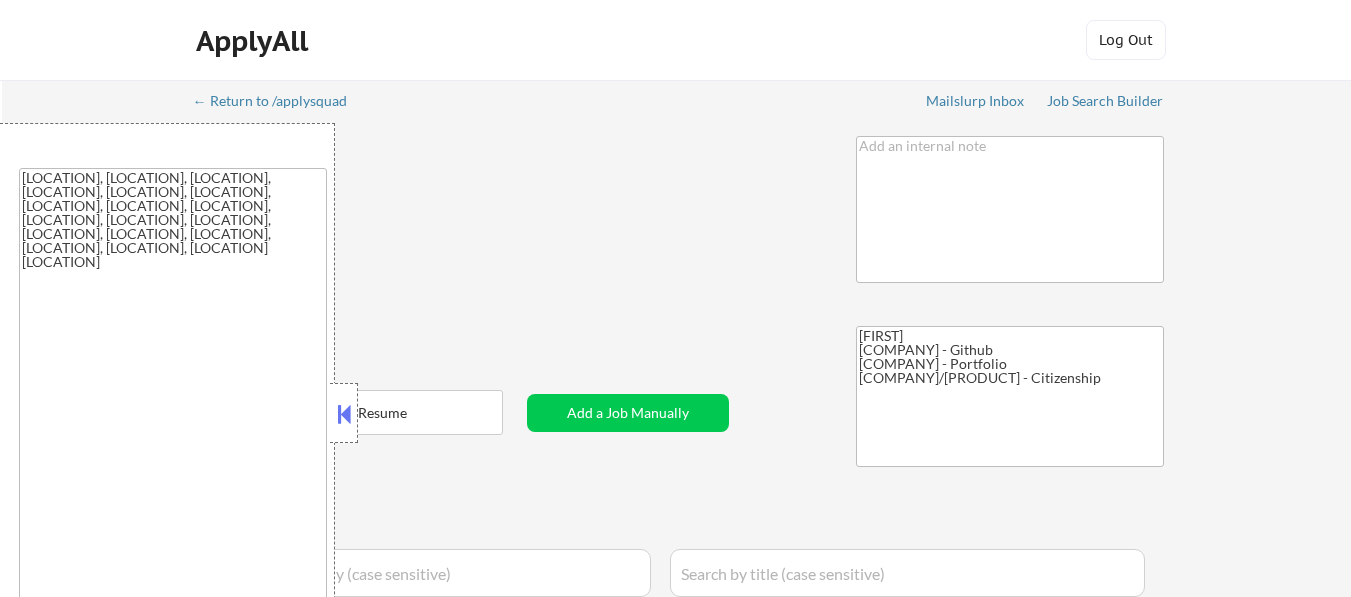 select on ""applied"" 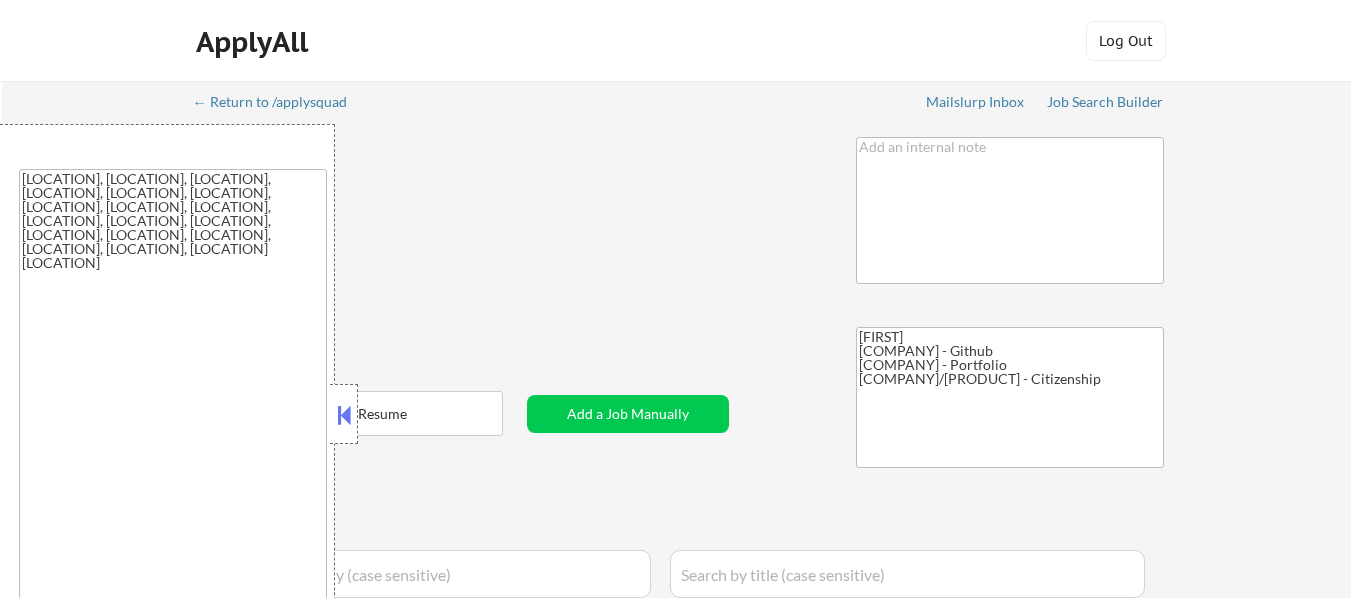 scroll, scrollTop: 300, scrollLeft: 0, axis: vertical 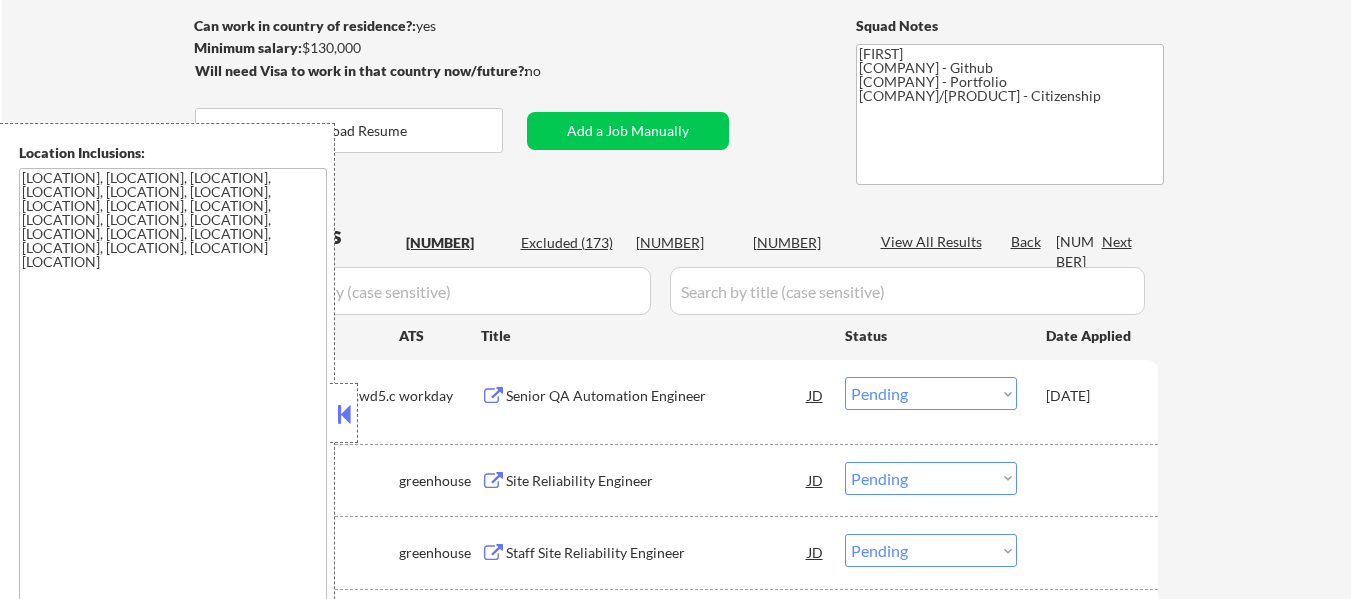 click at bounding box center (344, 414) 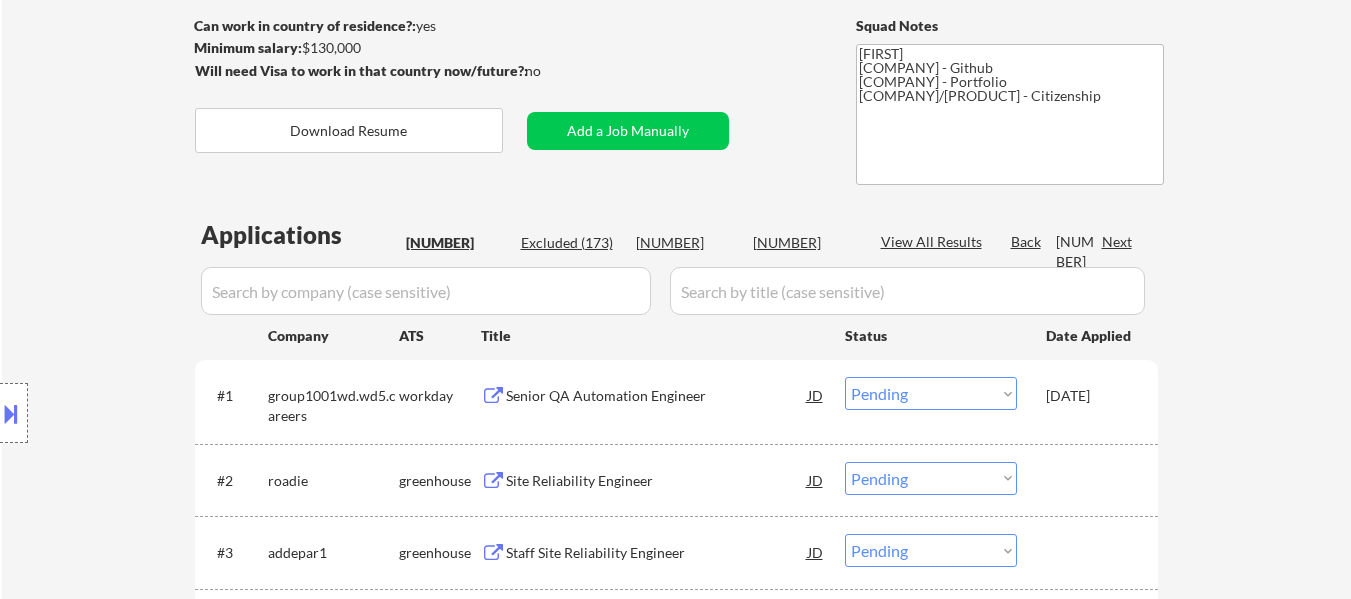 click on "[NUMBER] [DATE]" at bounding box center (676, 4172) 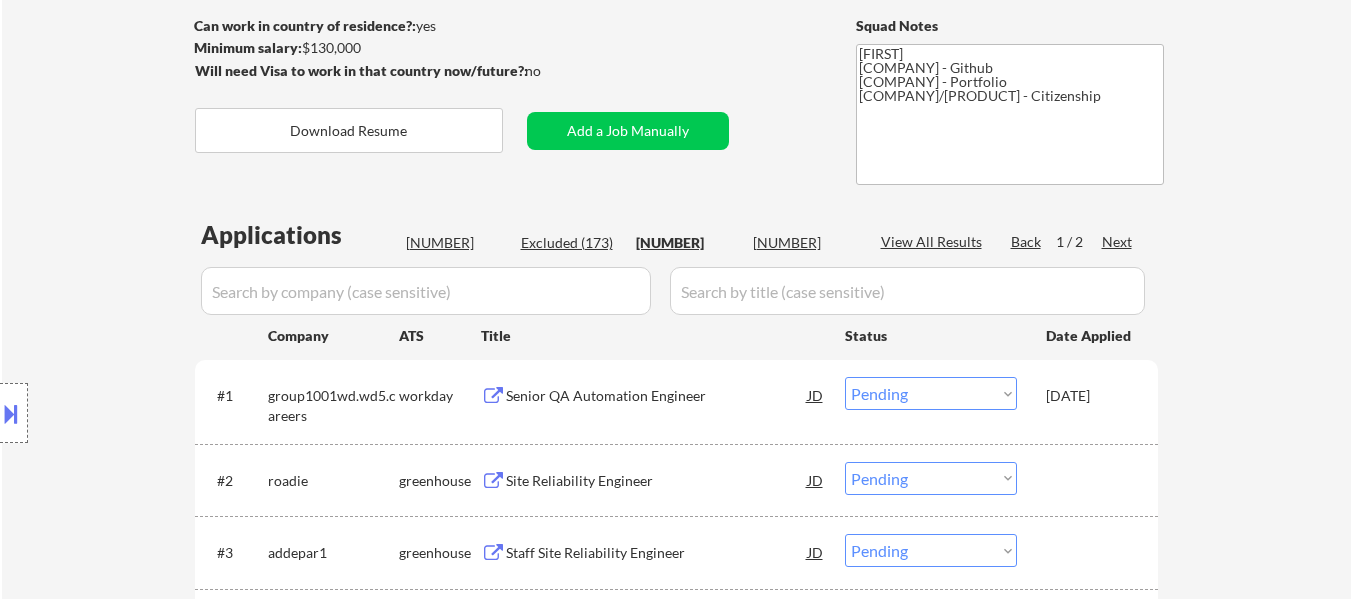 select on ""applied"" 